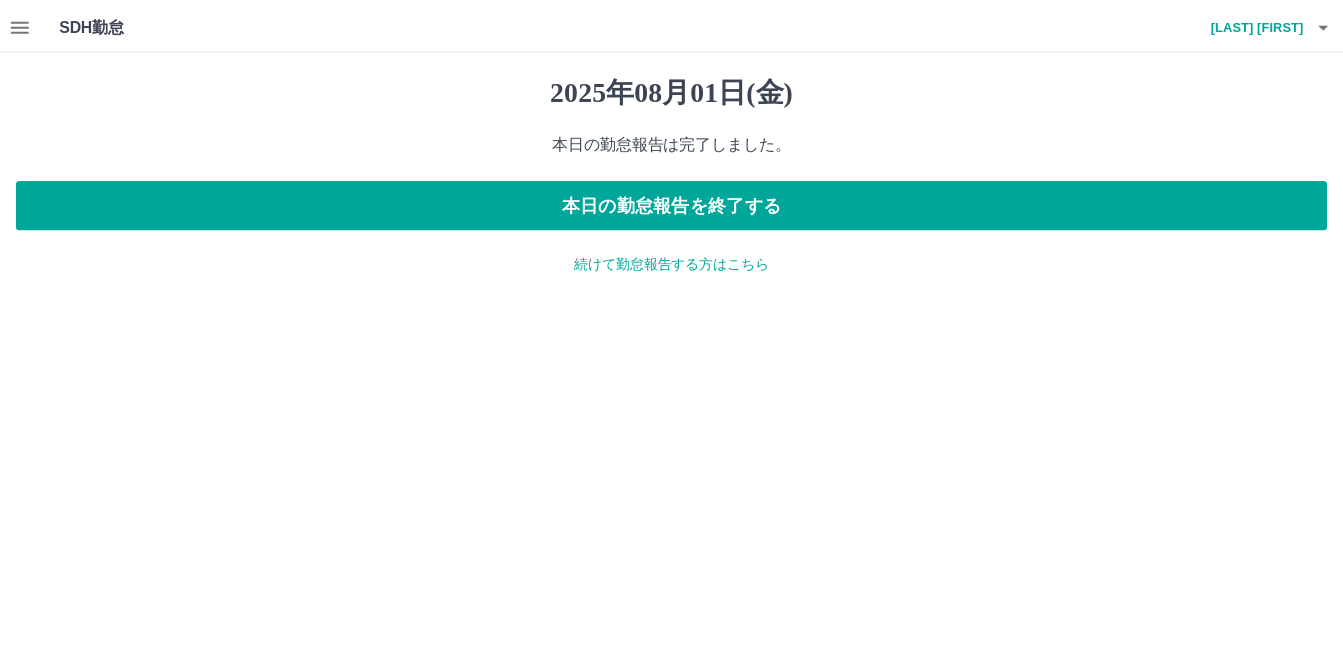 scroll, scrollTop: 0, scrollLeft: 0, axis: both 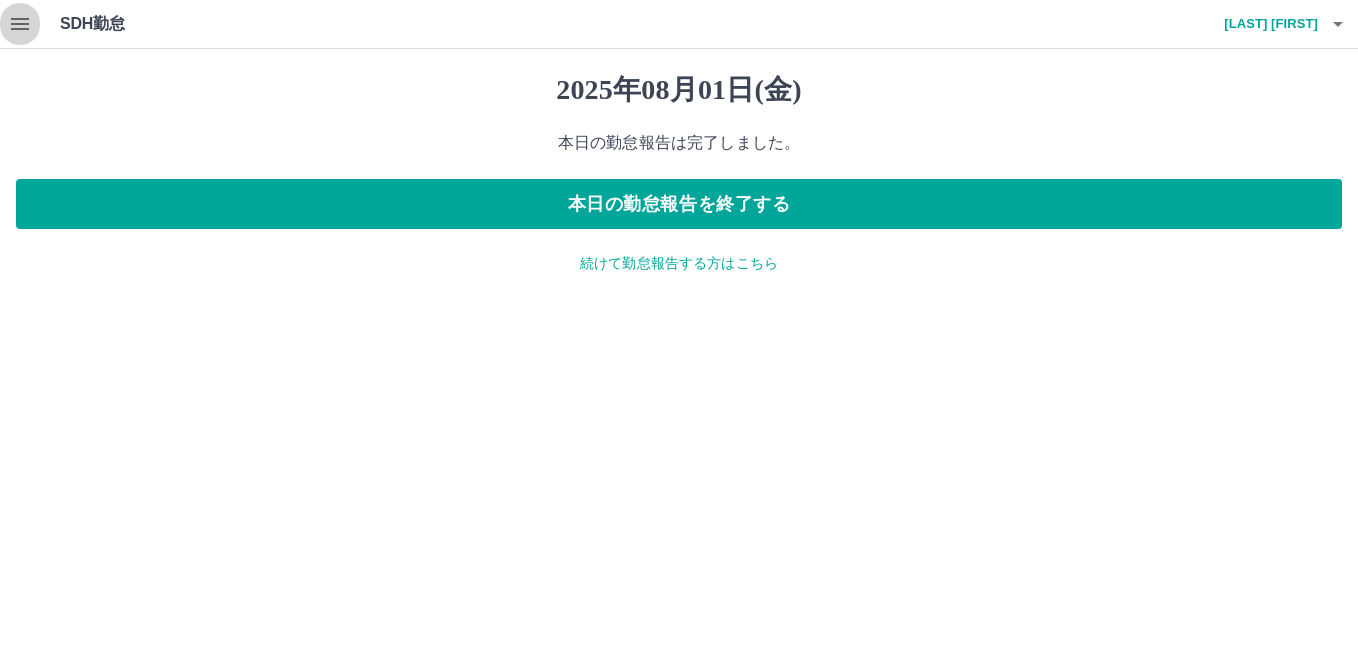 click 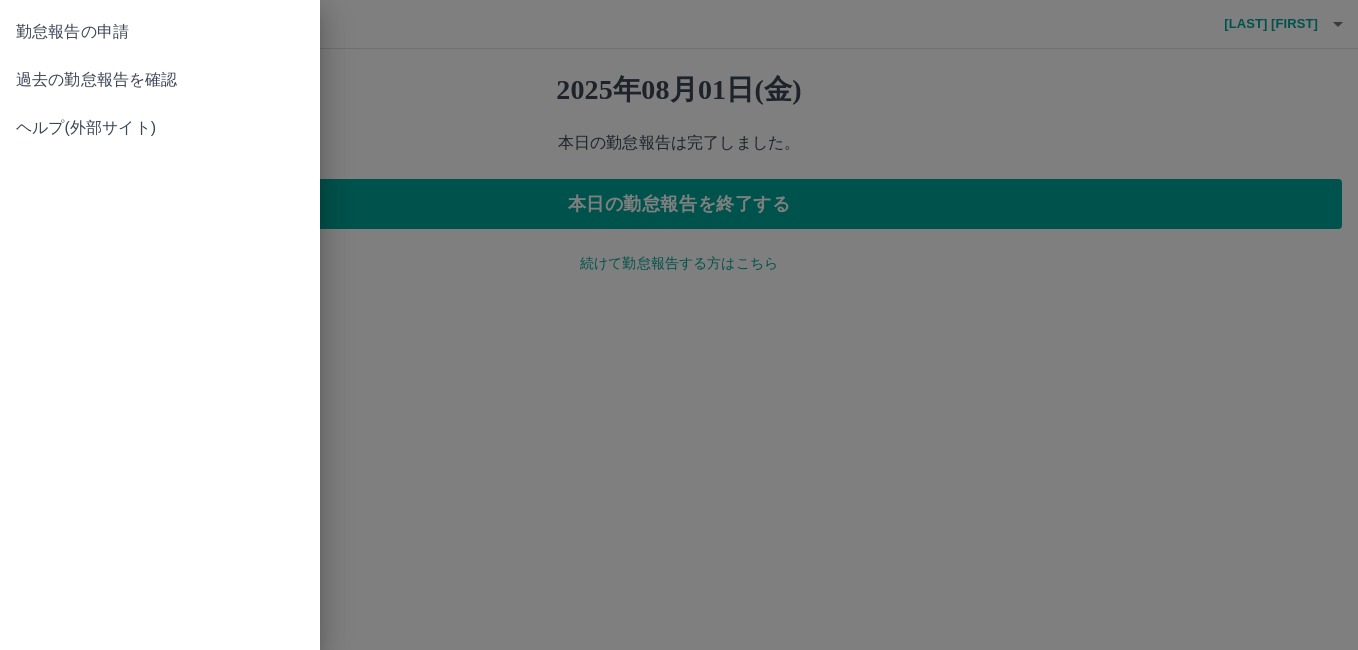click on "過去の勤怠報告を確認" at bounding box center (160, 80) 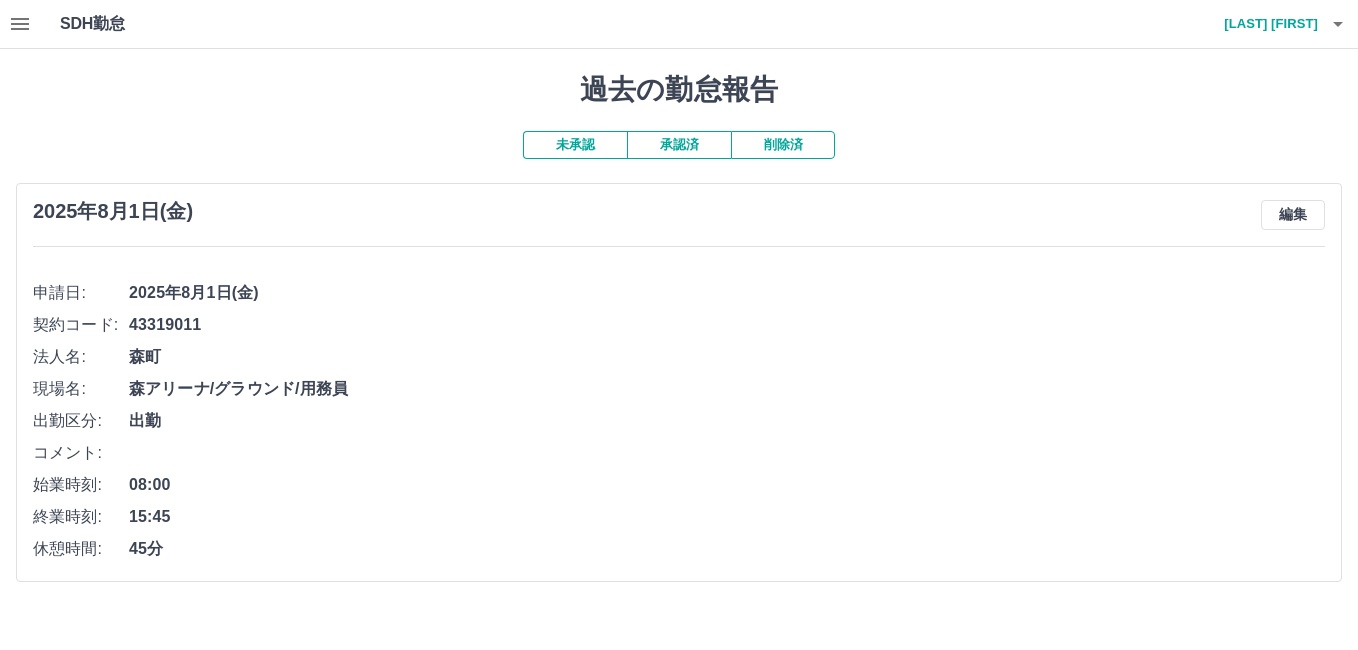 click 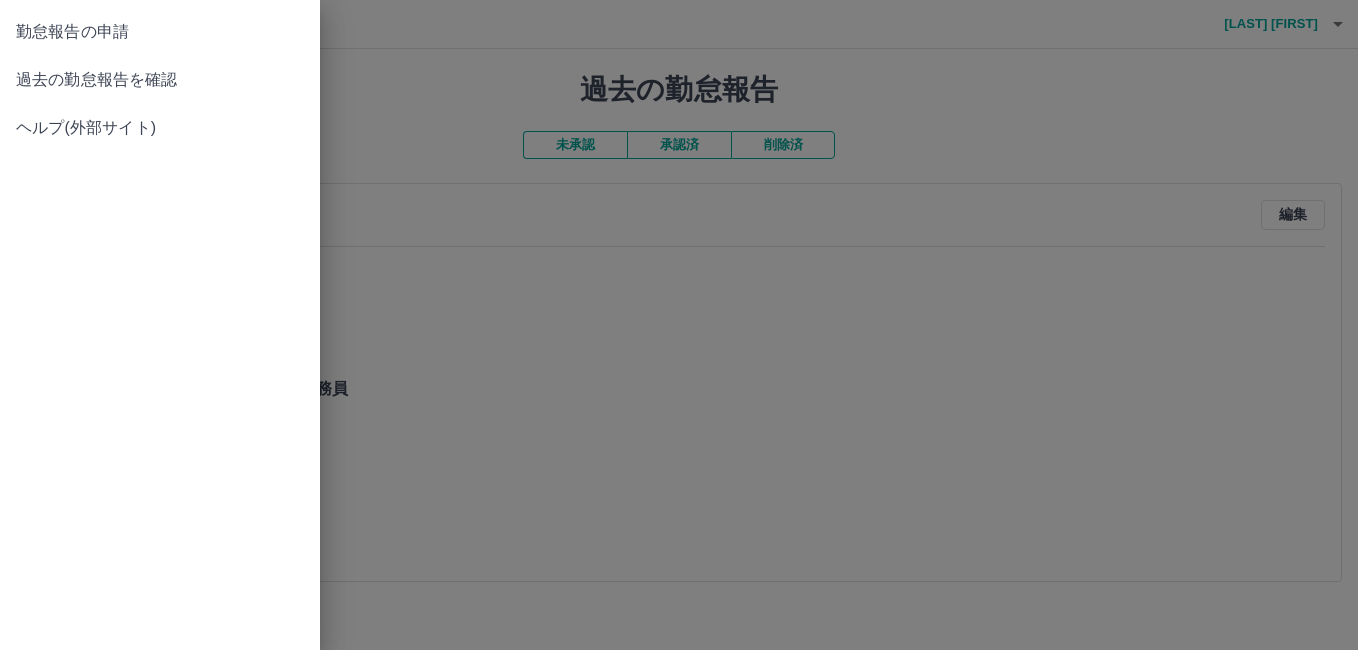 click on "過去の勤怠報告を確認" at bounding box center [160, 80] 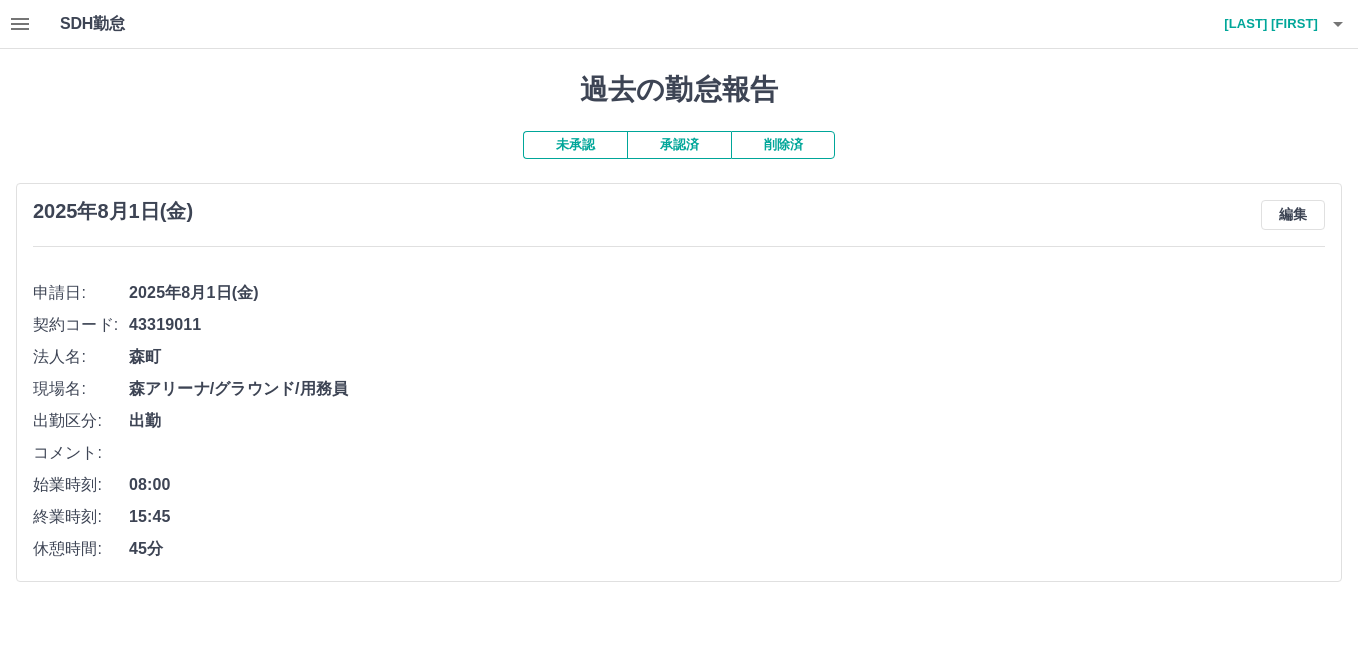 click on "SDH勤怠 [LAST] [FIRST]" at bounding box center [679, 24] 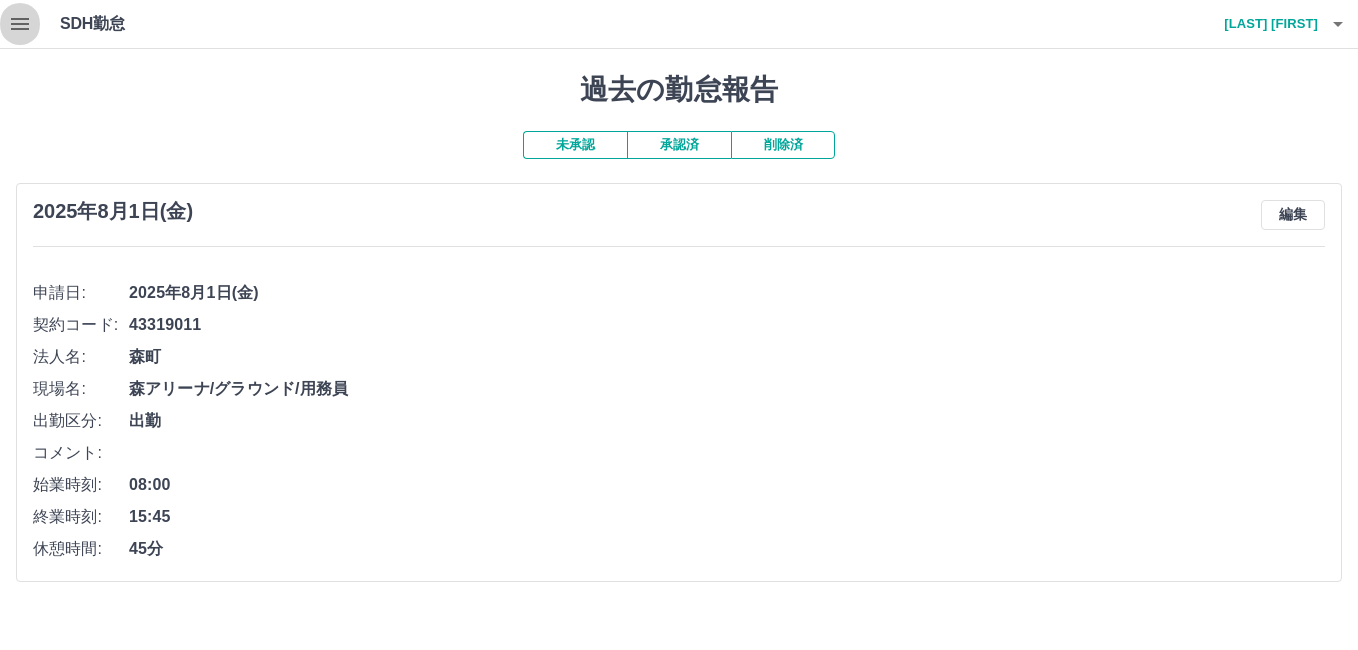 click at bounding box center (20, 24) 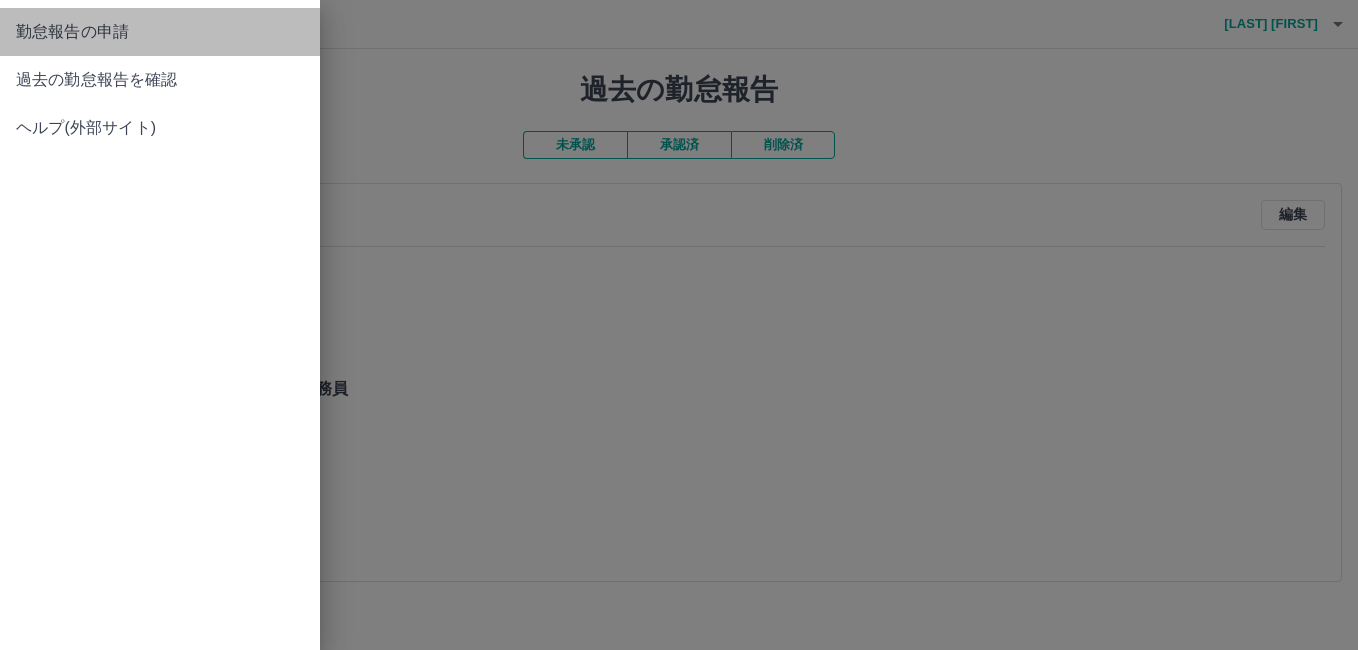 click on "勤怠報告の申請" at bounding box center (160, 32) 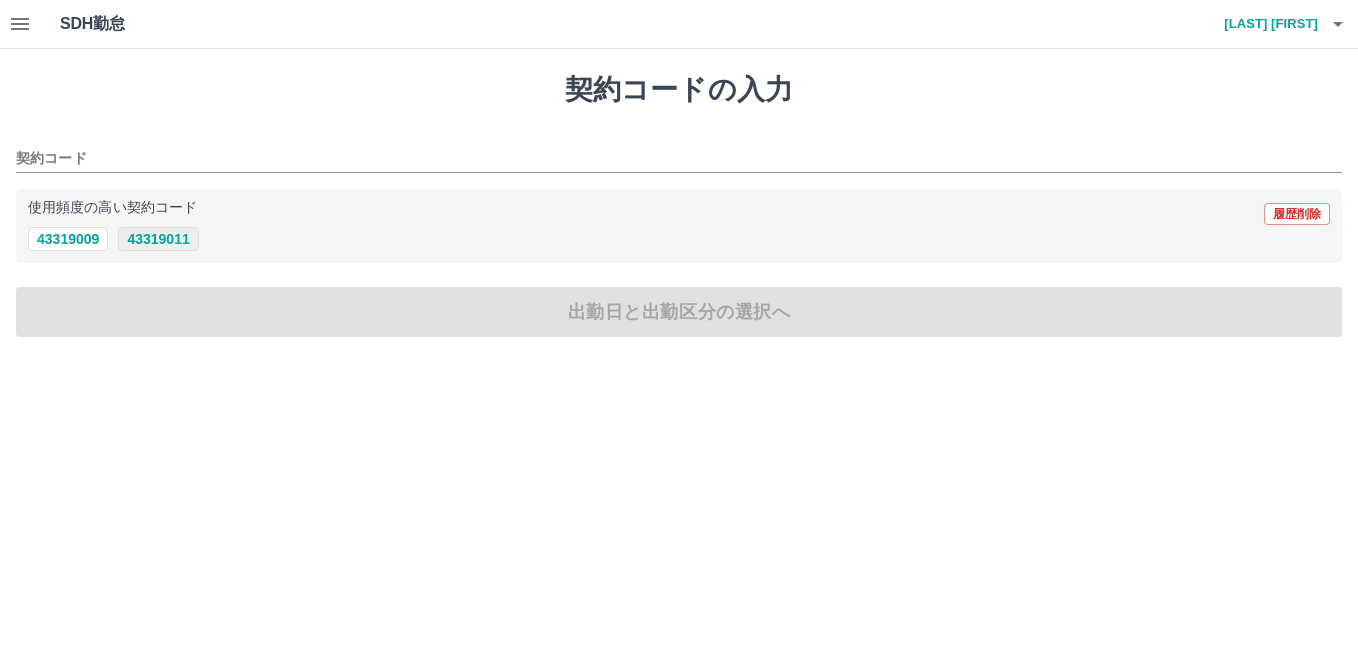 click on "43319011" at bounding box center [158, 239] 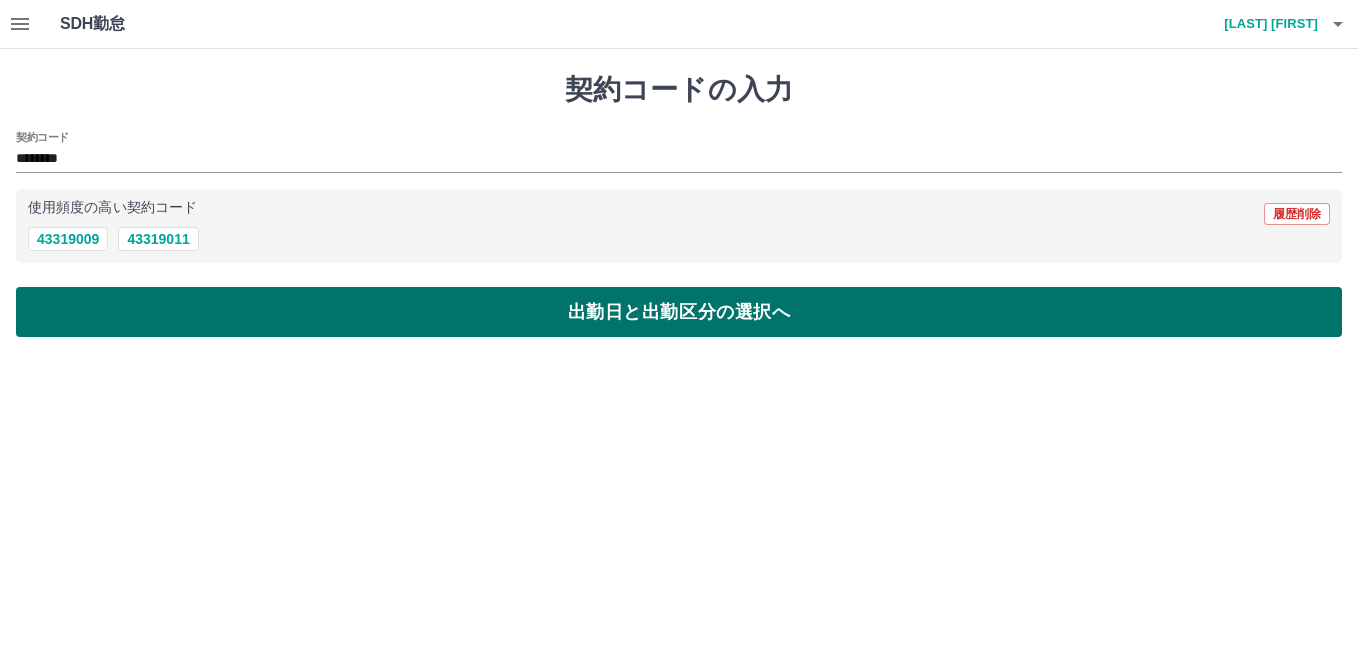 click on "出勤日と出勤区分の選択へ" at bounding box center (679, 312) 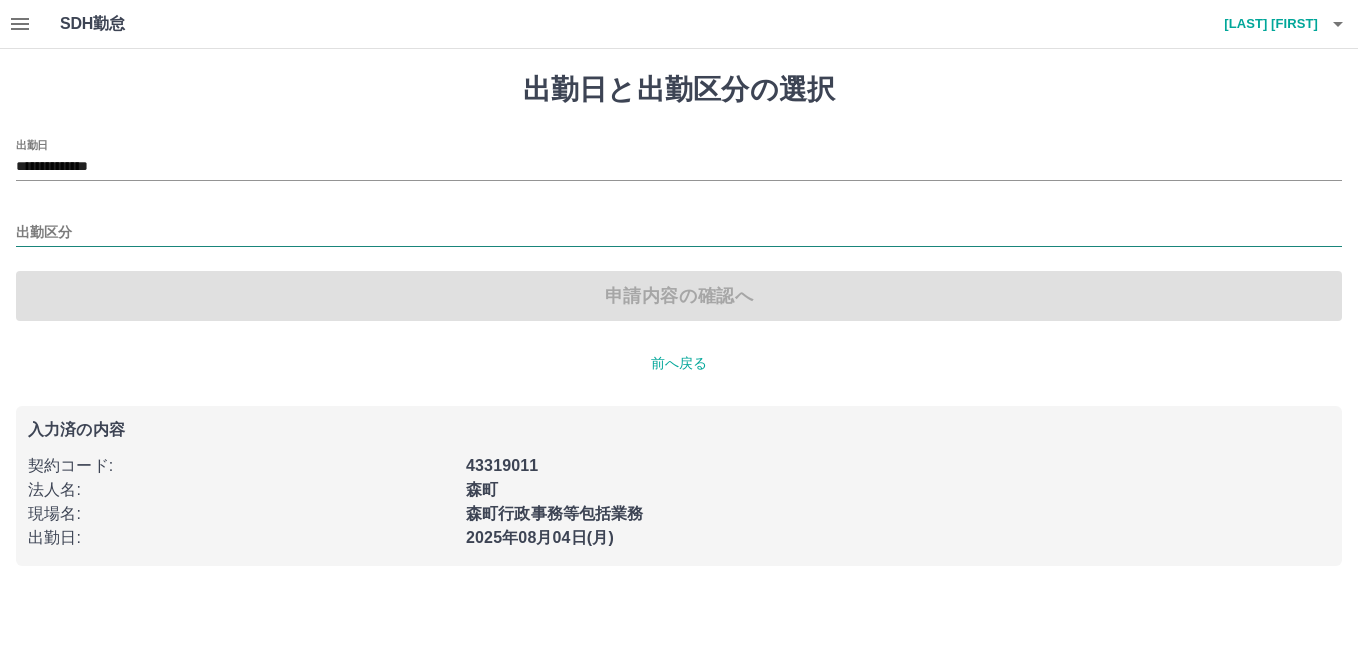 click on "出勤区分" at bounding box center (679, 233) 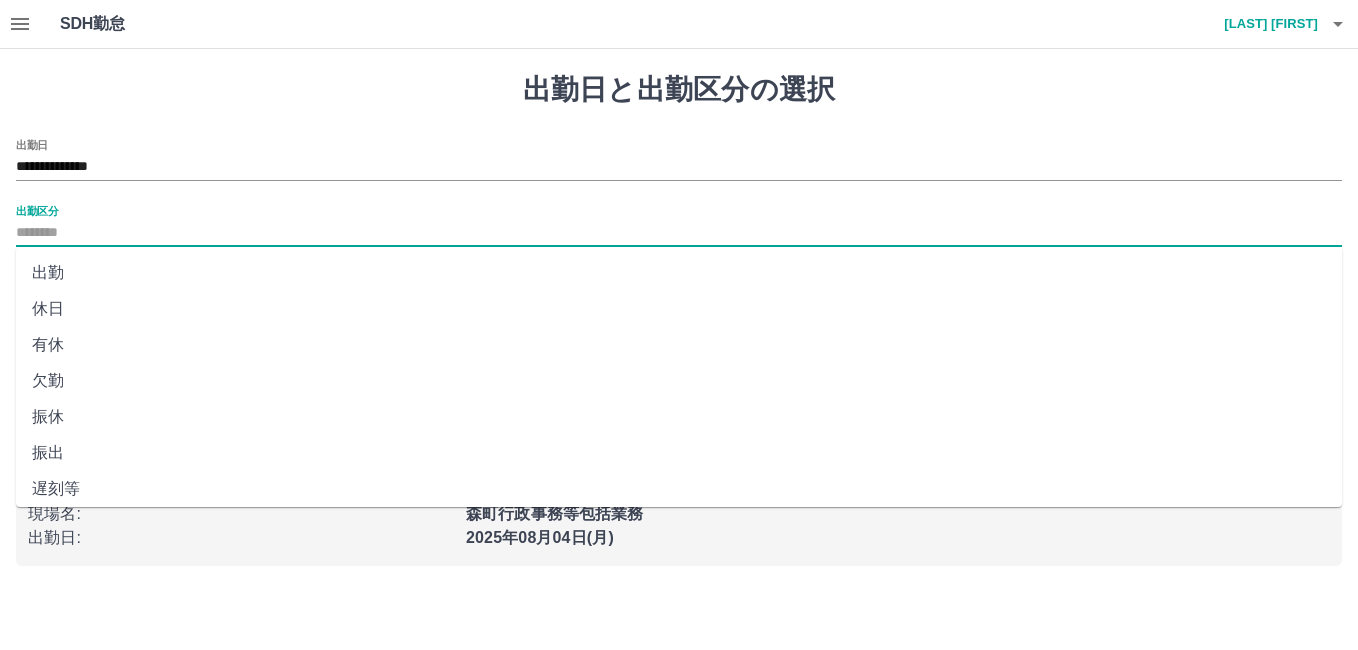 click on "出勤" at bounding box center (679, 273) 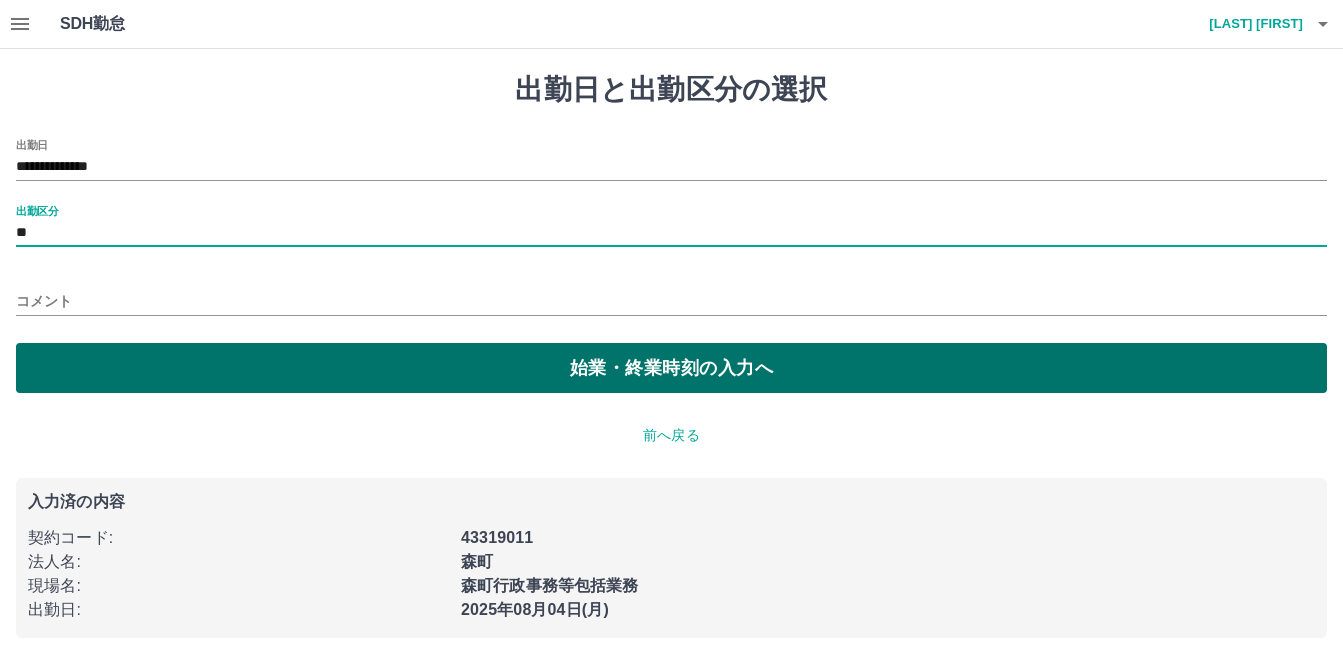 click on "始業・終業時刻の入力へ" at bounding box center (671, 368) 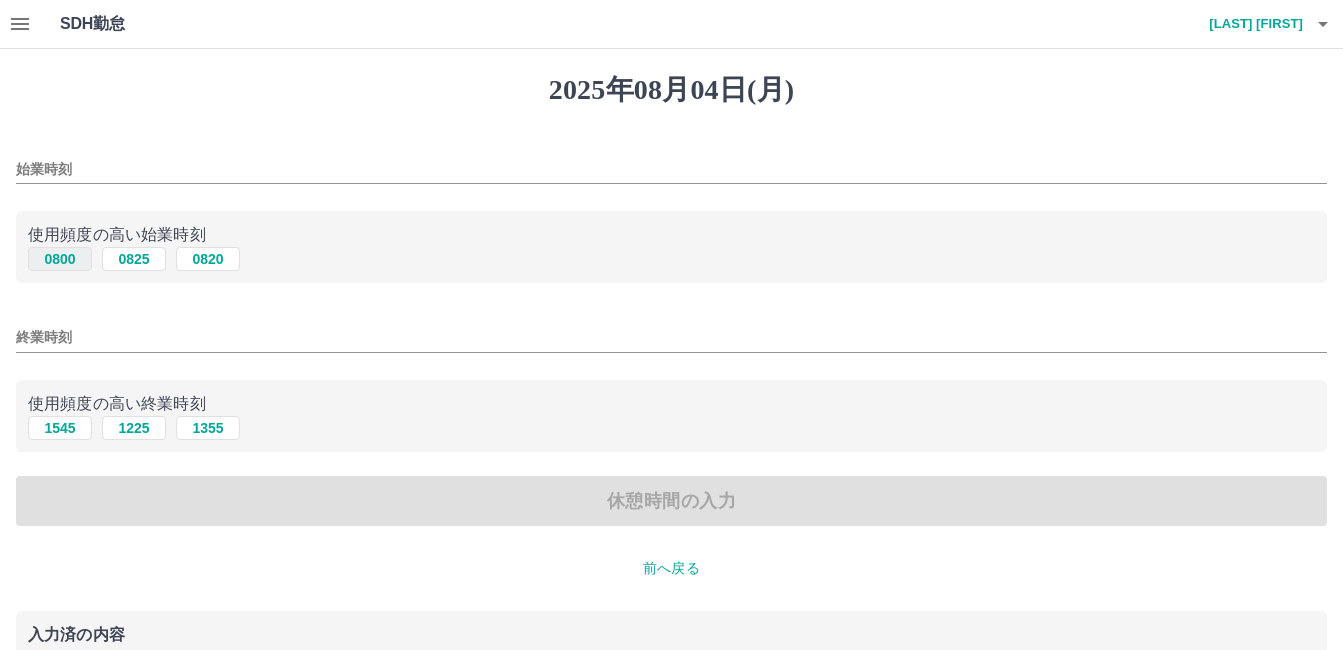 click on "0800" at bounding box center (60, 259) 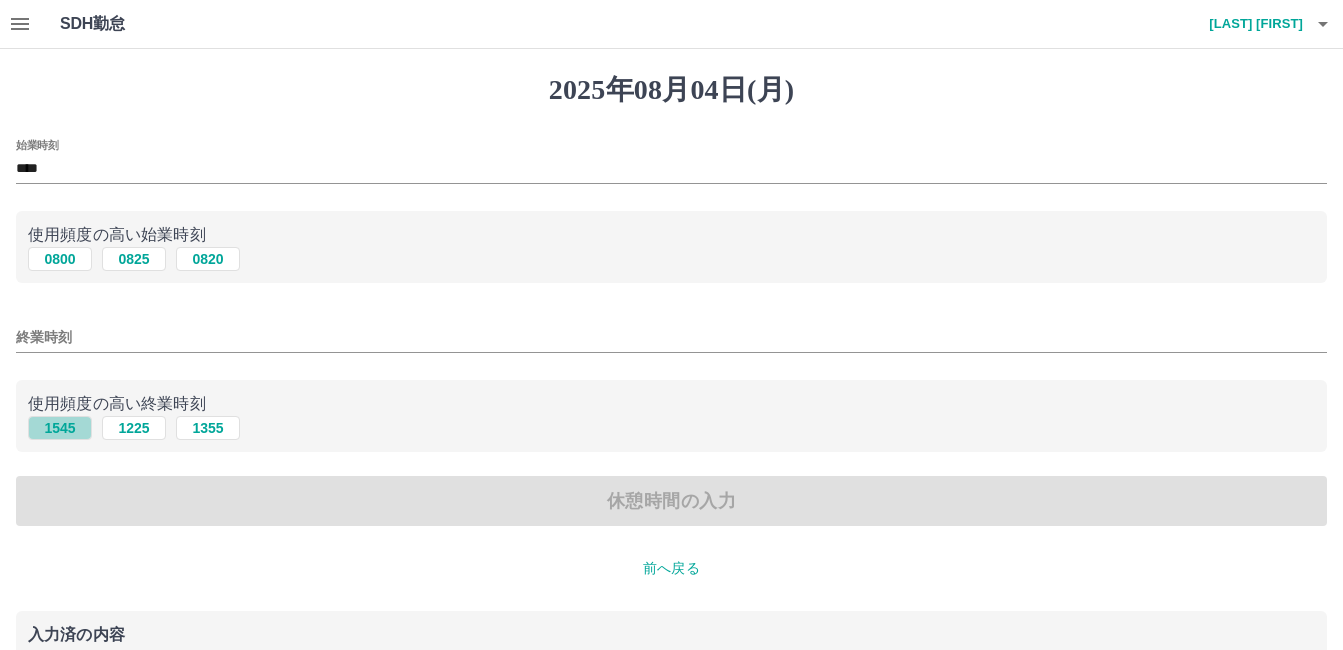 click on "1545" at bounding box center (60, 428) 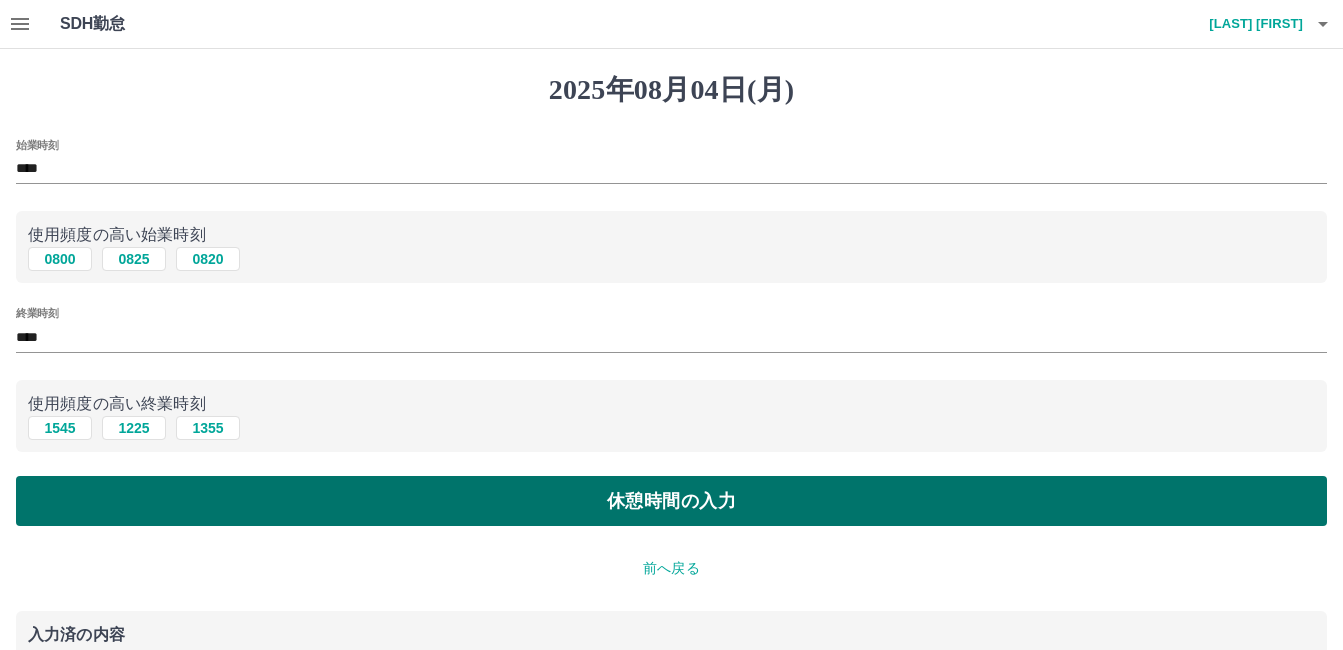 click on "休憩時間の入力" at bounding box center (671, 501) 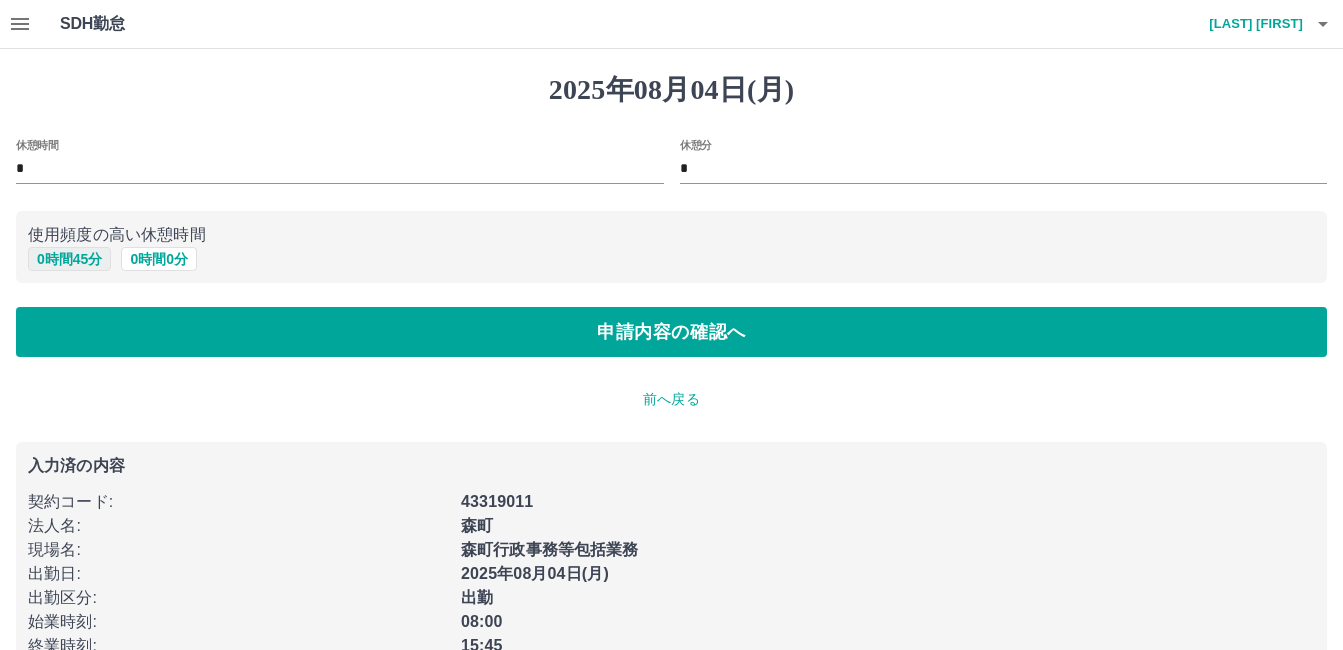 click on "0 時間 45 分" at bounding box center [69, 259] 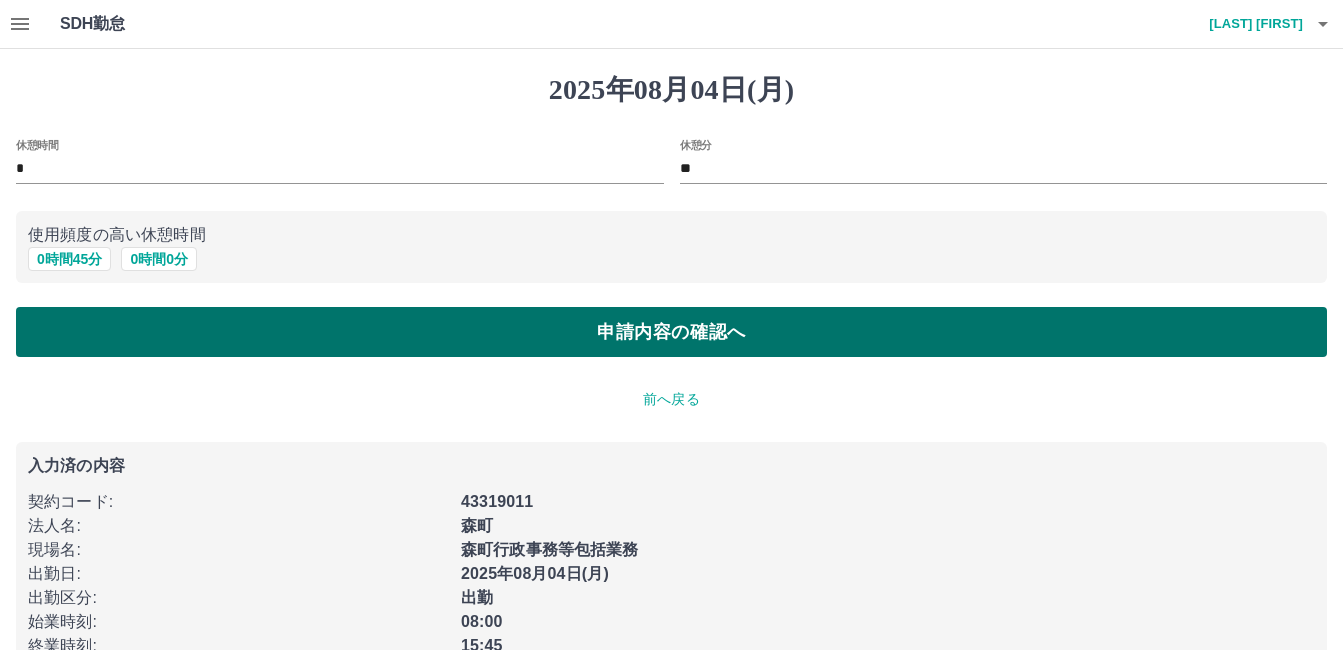 click on "申請内容の確認へ" at bounding box center [671, 332] 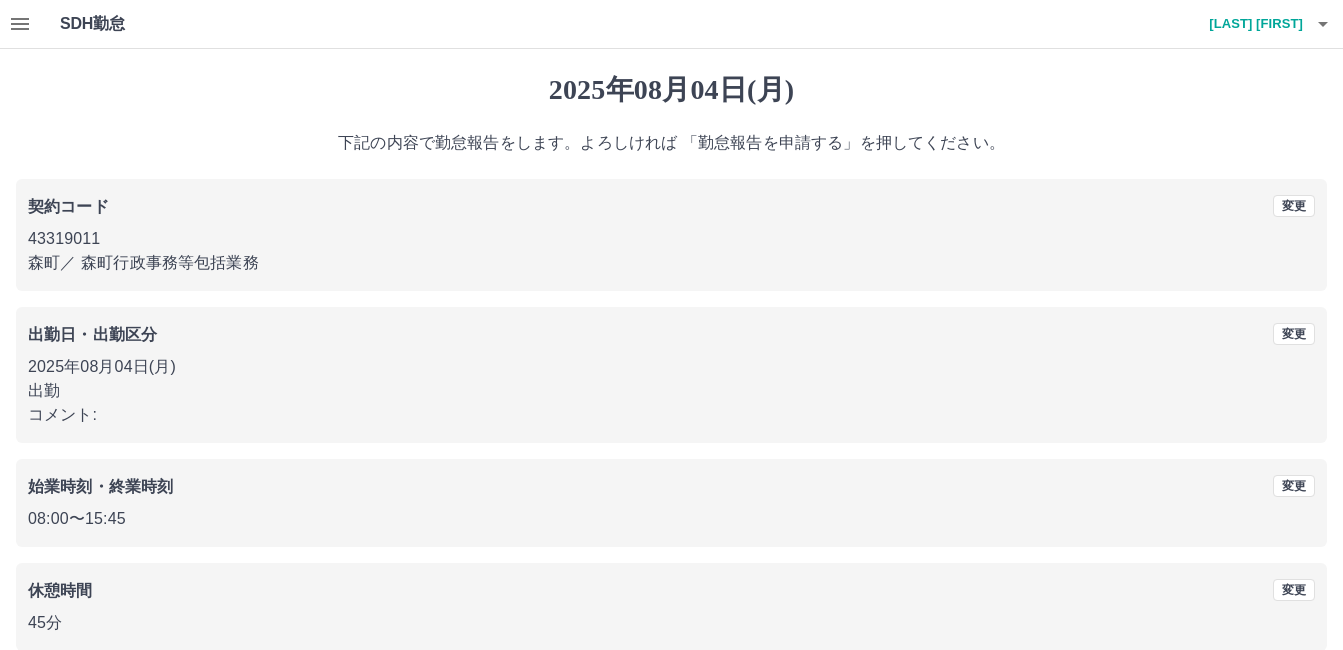 scroll, scrollTop: 99, scrollLeft: 0, axis: vertical 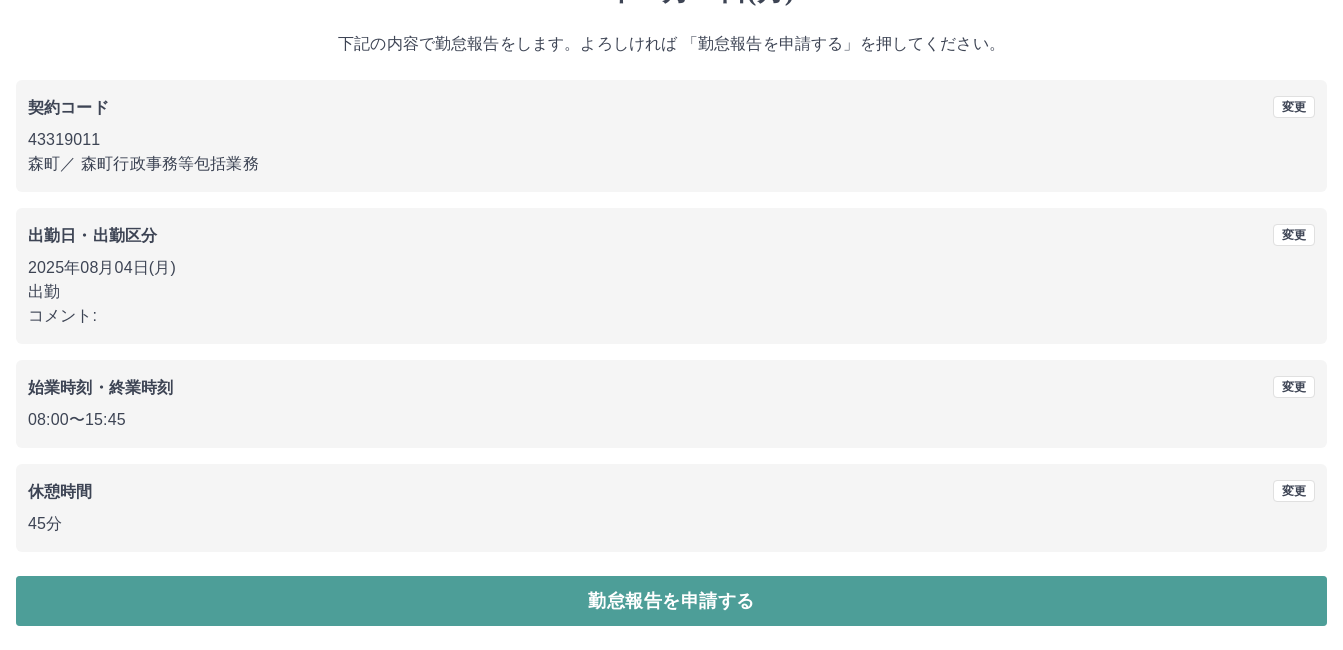 click on "勤怠報告を申請する" at bounding box center [671, 601] 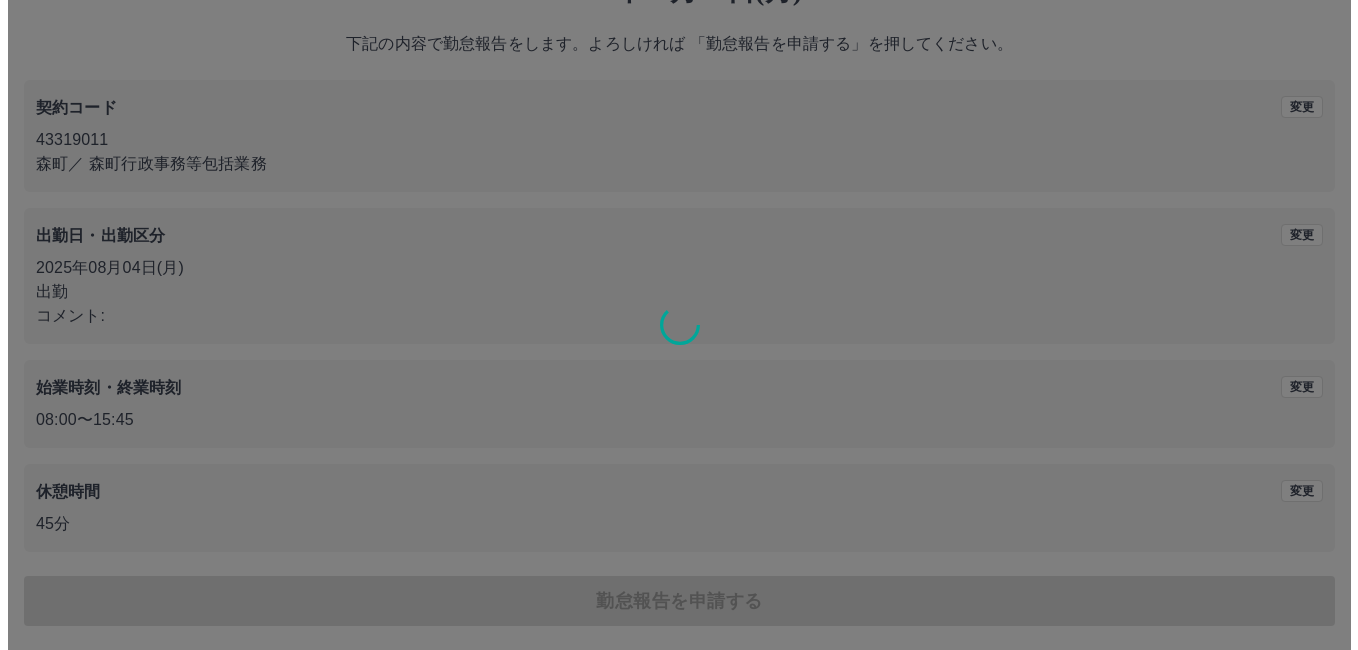 scroll, scrollTop: 0, scrollLeft: 0, axis: both 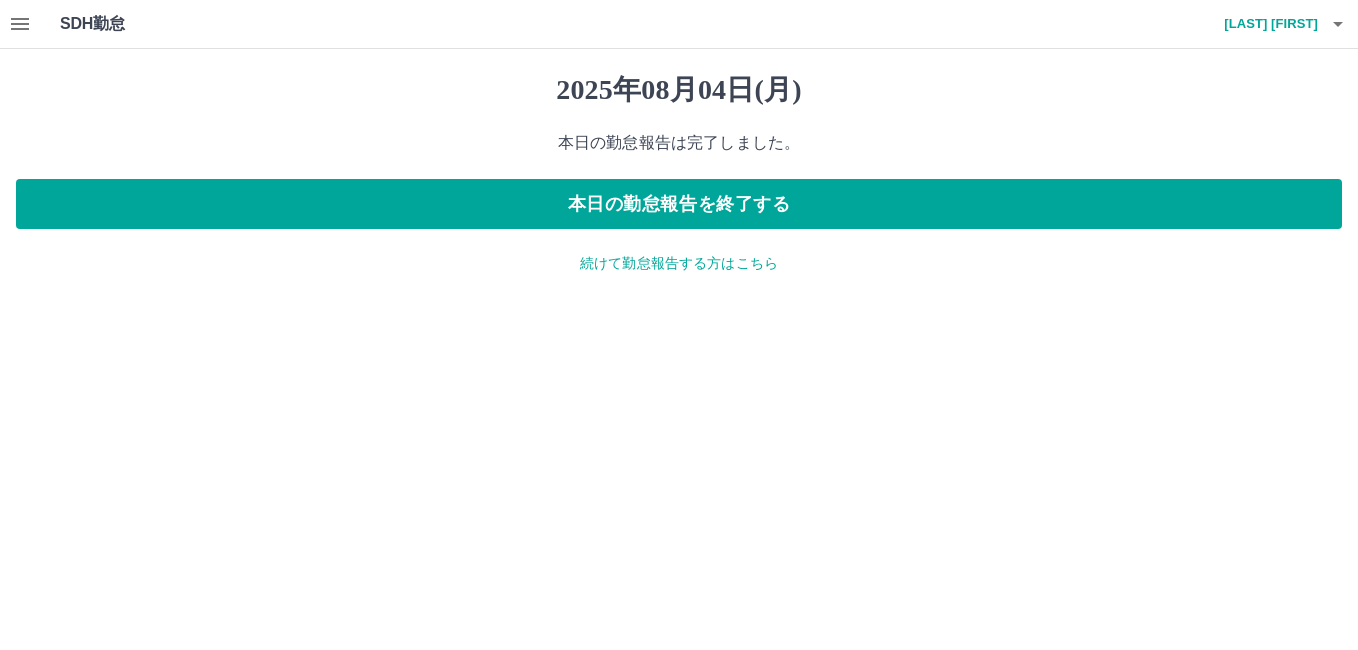 click on "続けて勤怠報告する方はこちら" at bounding box center [679, 263] 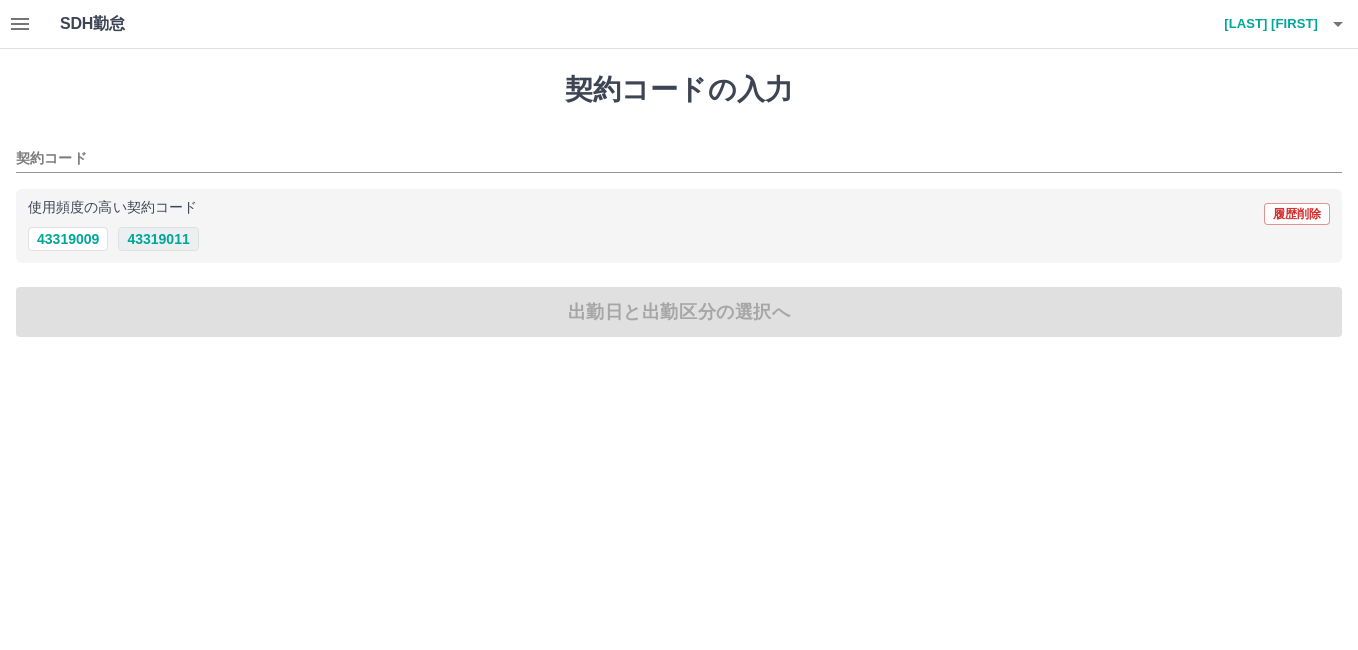 click on "43319011" at bounding box center (158, 239) 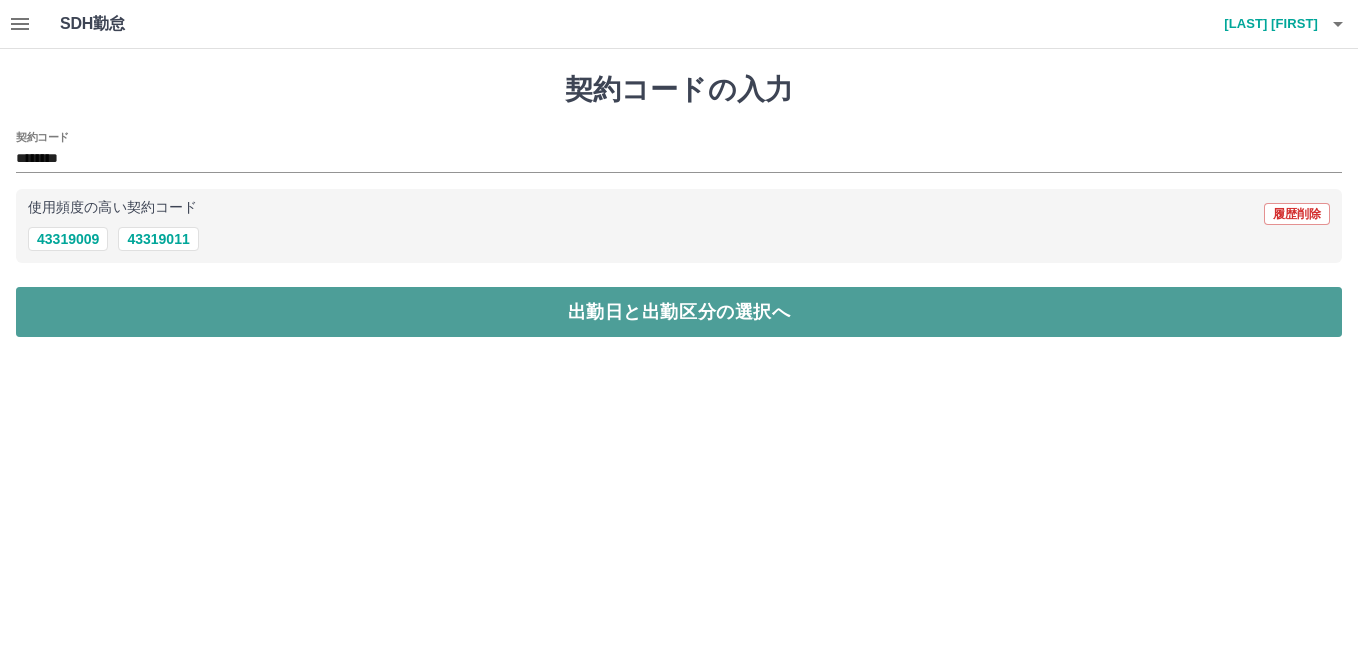 click on "出勤日と出勤区分の選択へ" at bounding box center [679, 312] 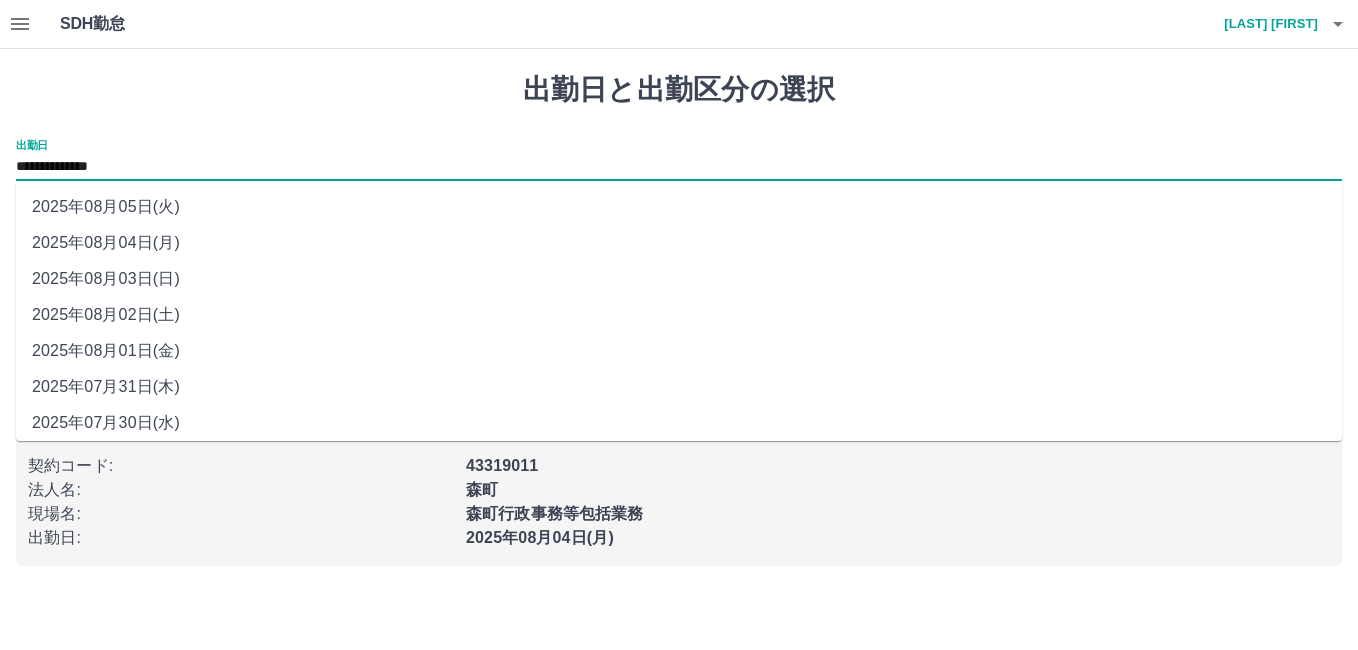 click on "**********" at bounding box center [679, 167] 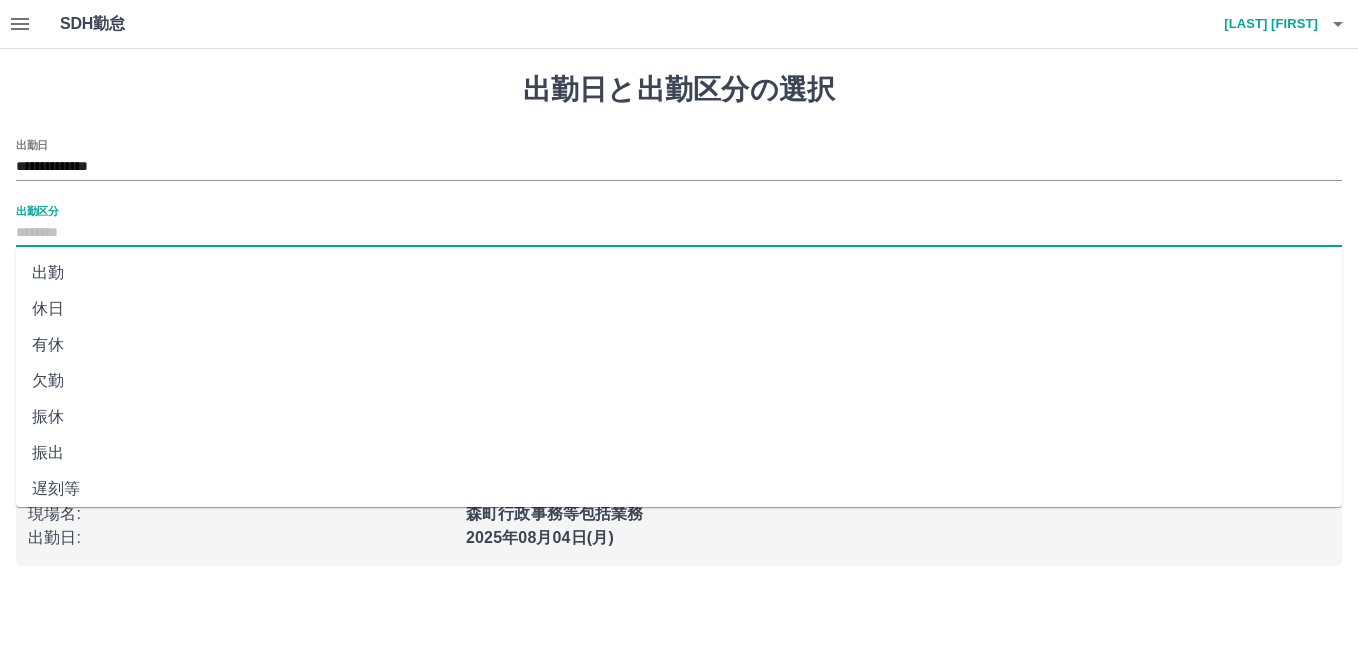 click on "出勤区分" at bounding box center [679, 233] 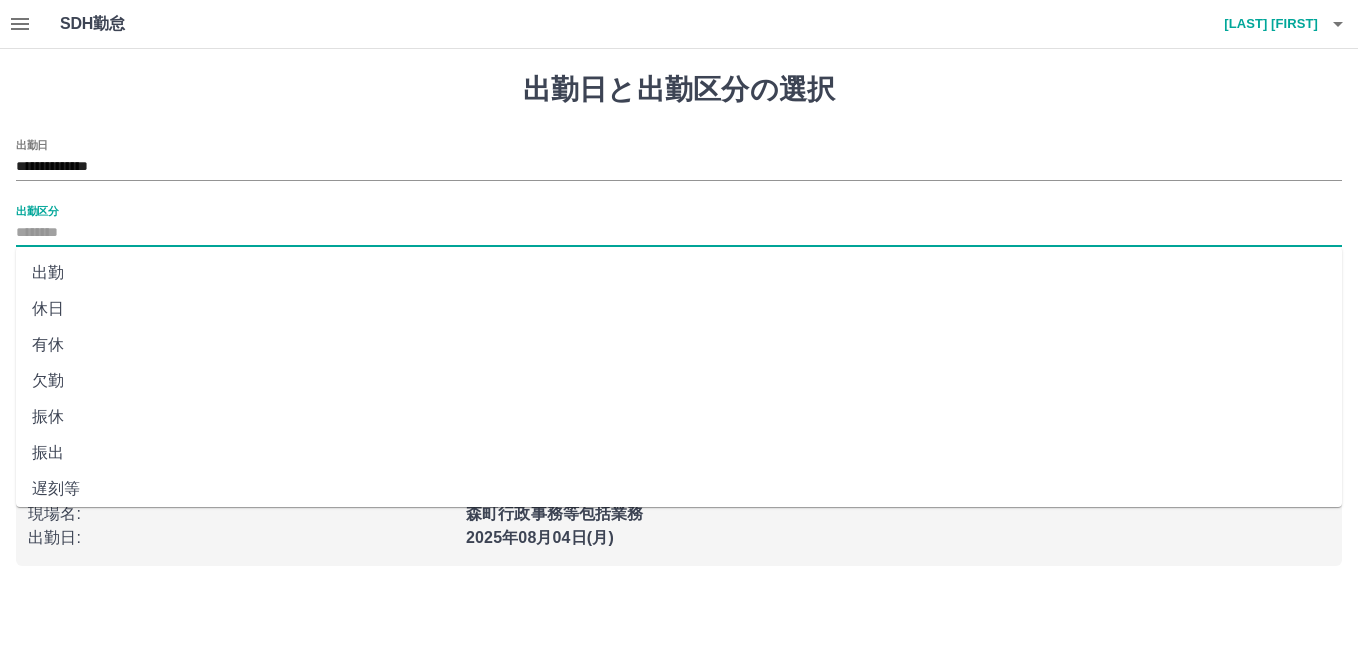 click on "有休" at bounding box center [679, 345] 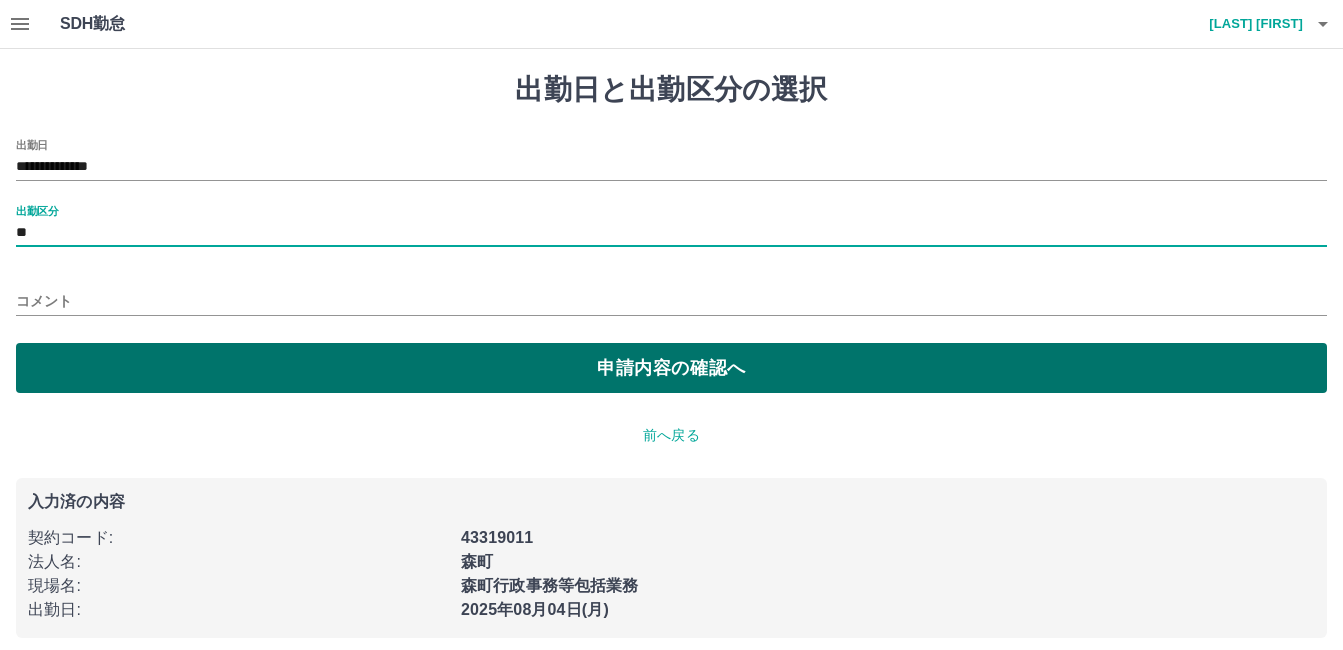 click on "申請内容の確認へ" at bounding box center [671, 368] 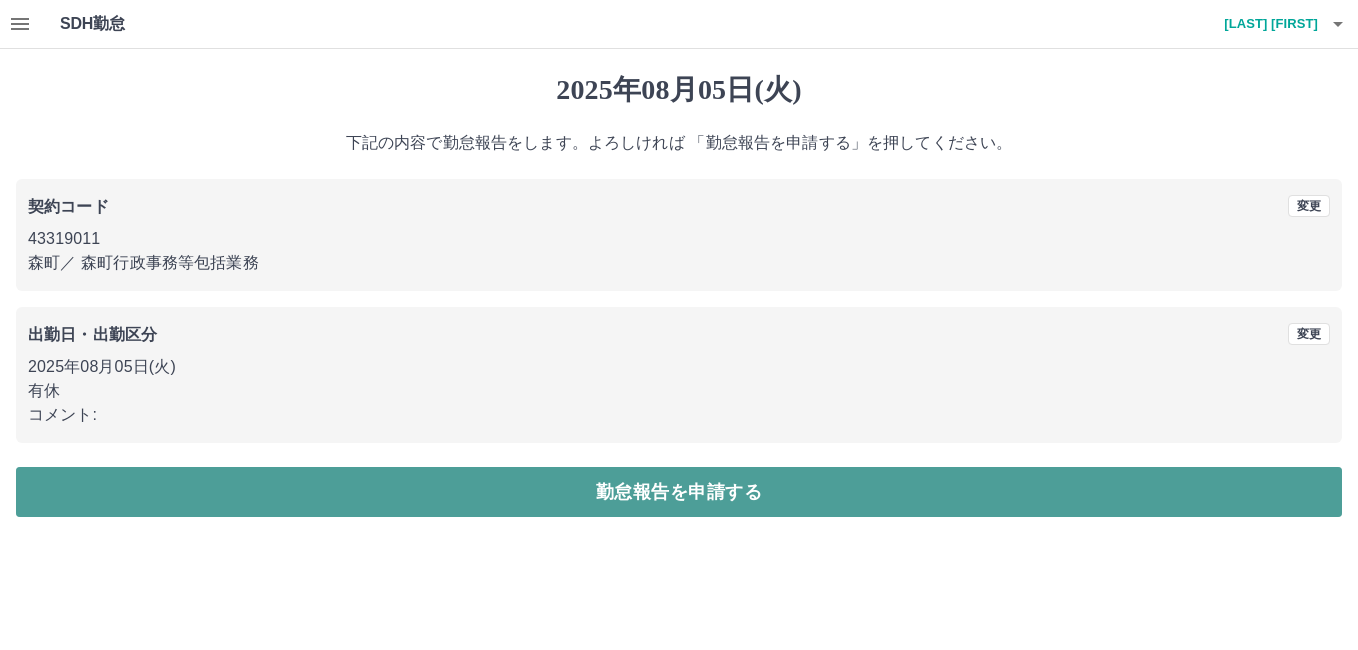 click on "勤怠報告を申請する" at bounding box center (679, 492) 